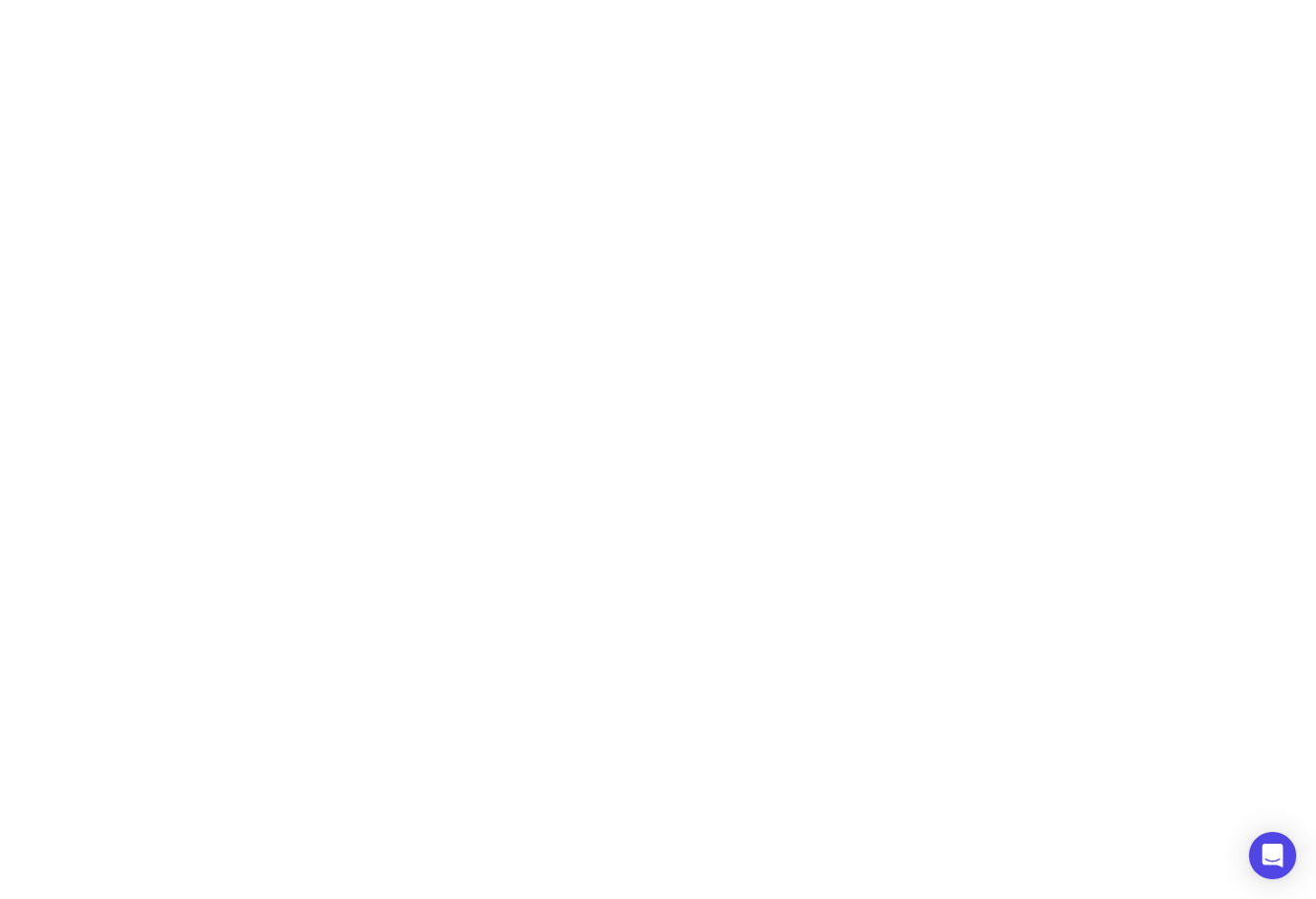 scroll, scrollTop: 0, scrollLeft: 0, axis: both 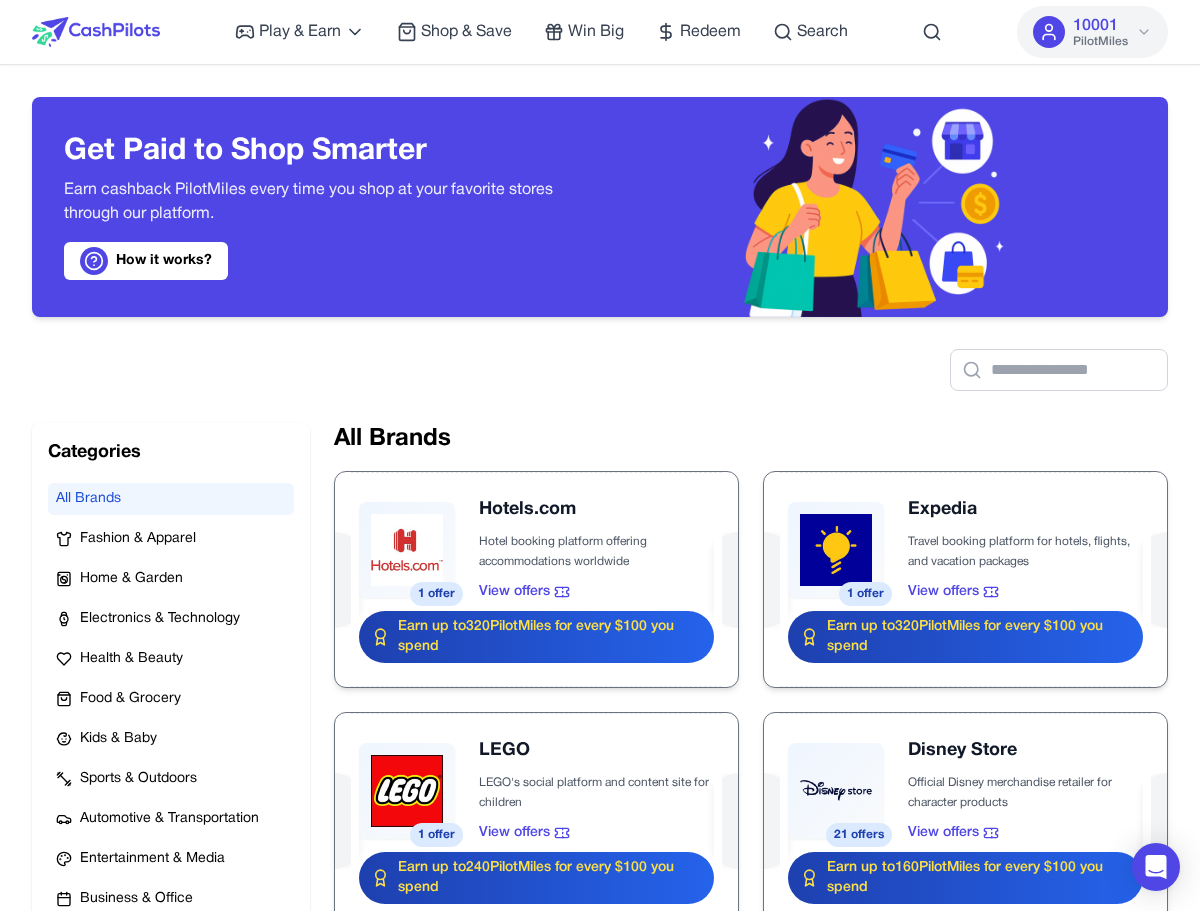 click at bounding box center (96, 32) 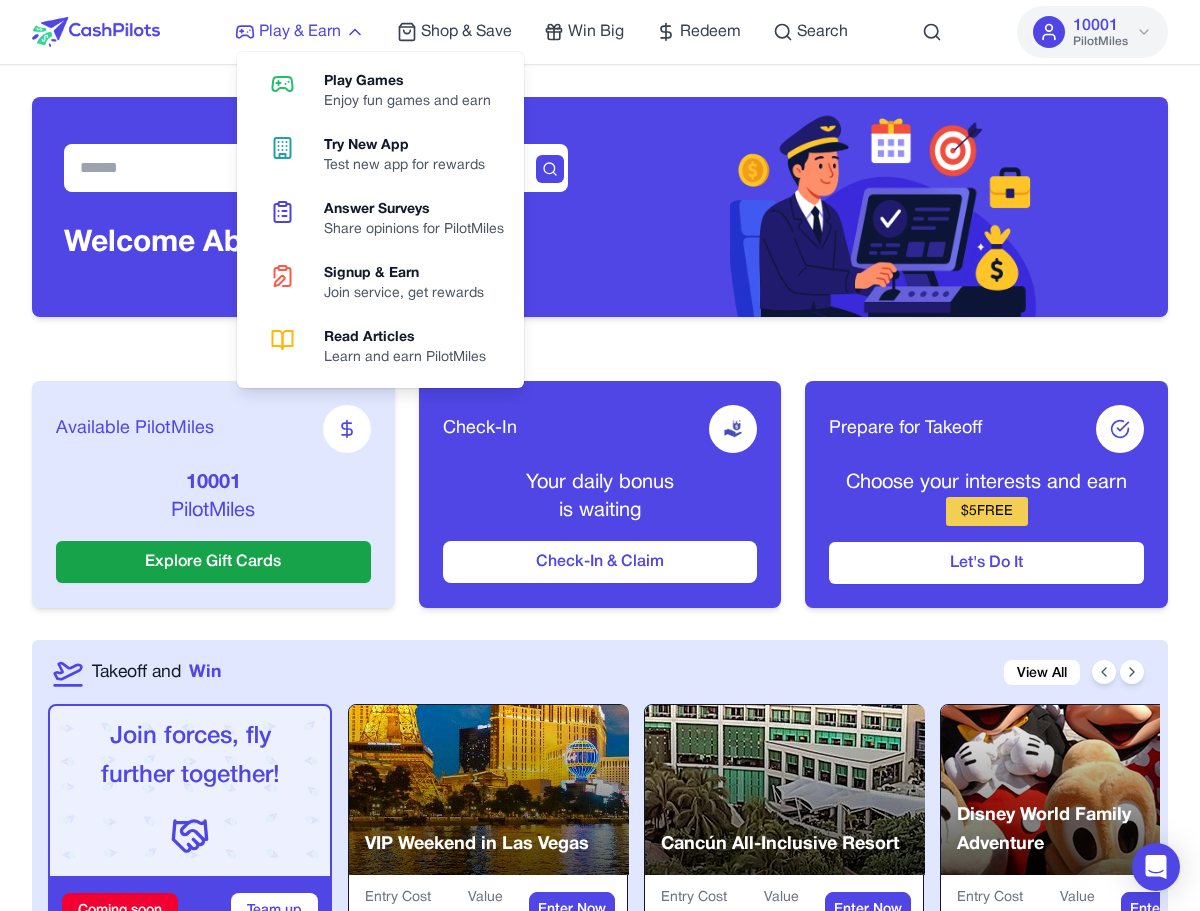 click on "Play & Earn" at bounding box center (300, 32) 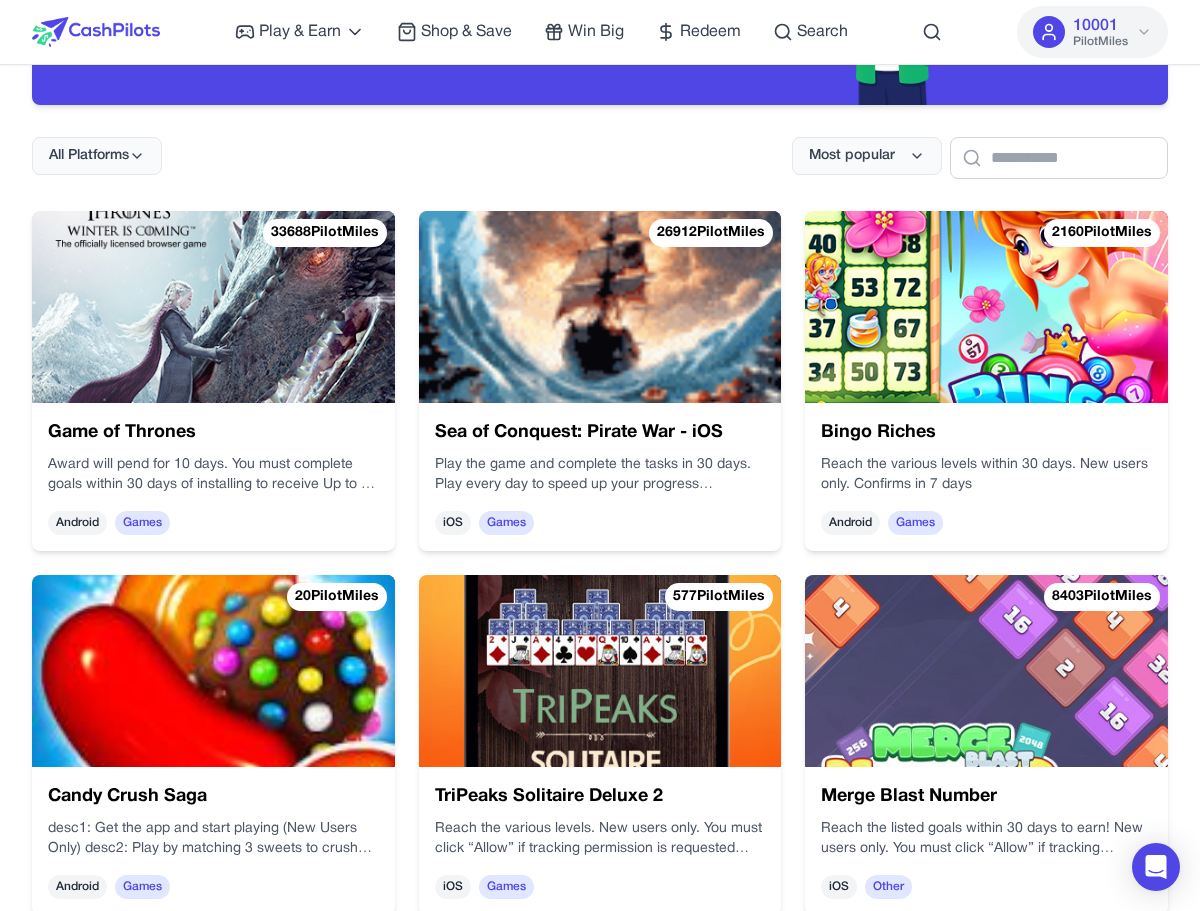scroll, scrollTop: 0, scrollLeft: 0, axis: both 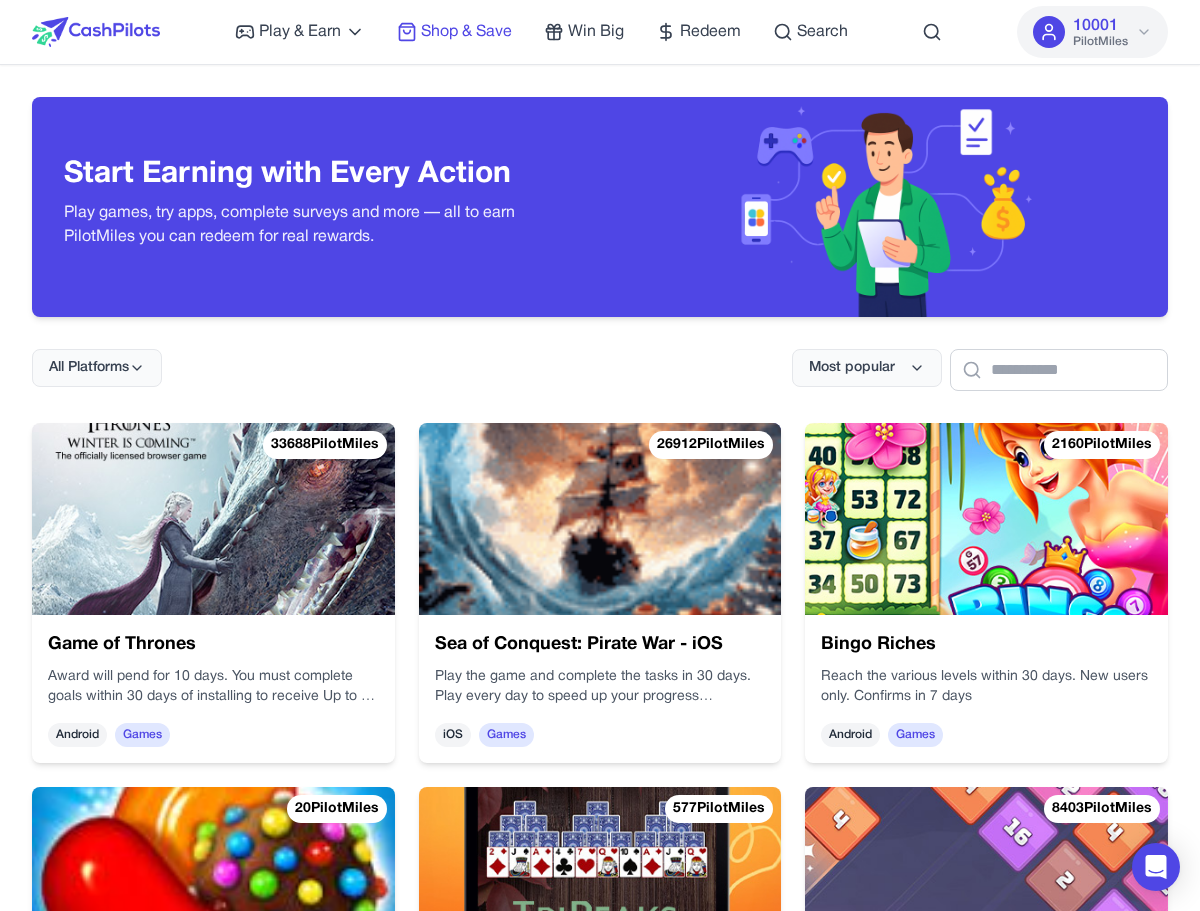click on "Shop & Save" at bounding box center (466, 32) 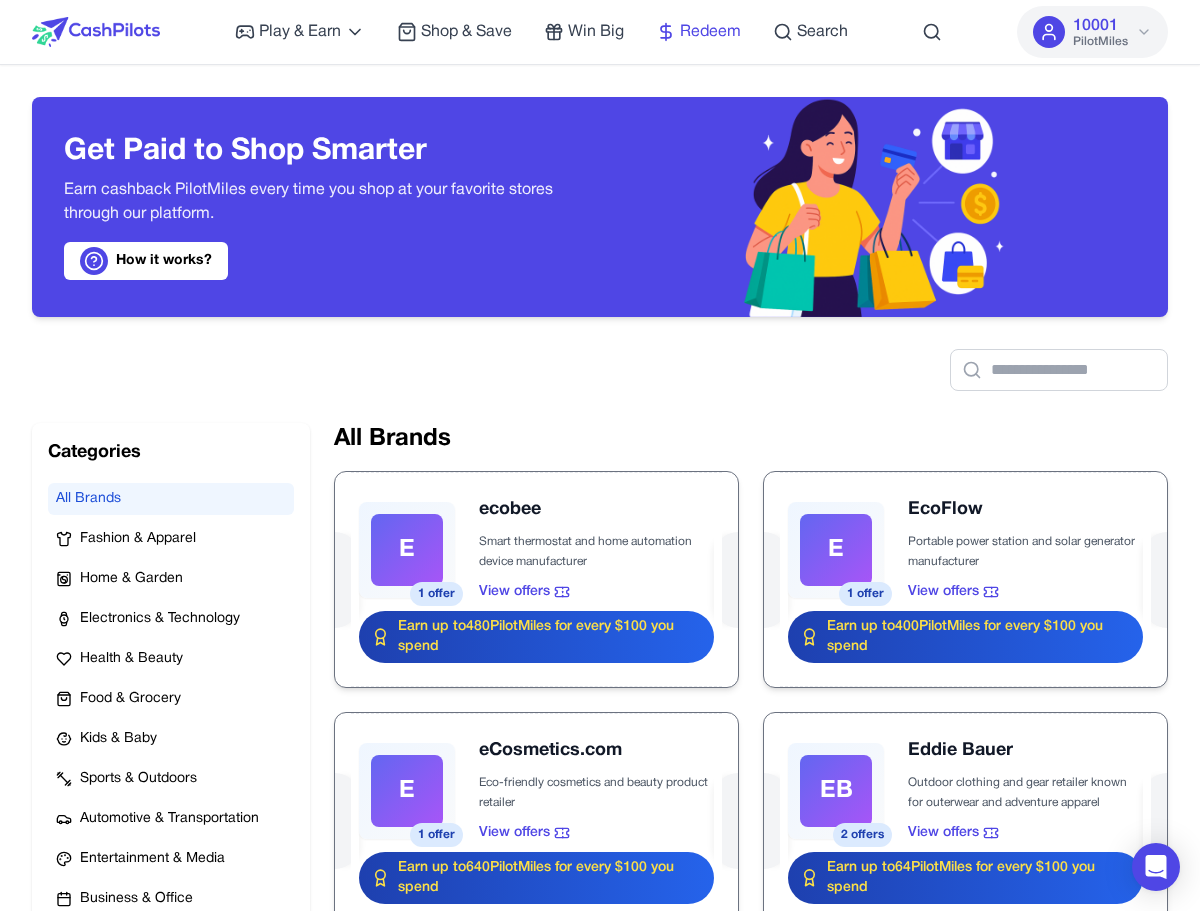 click on "Redeem" at bounding box center (710, 32) 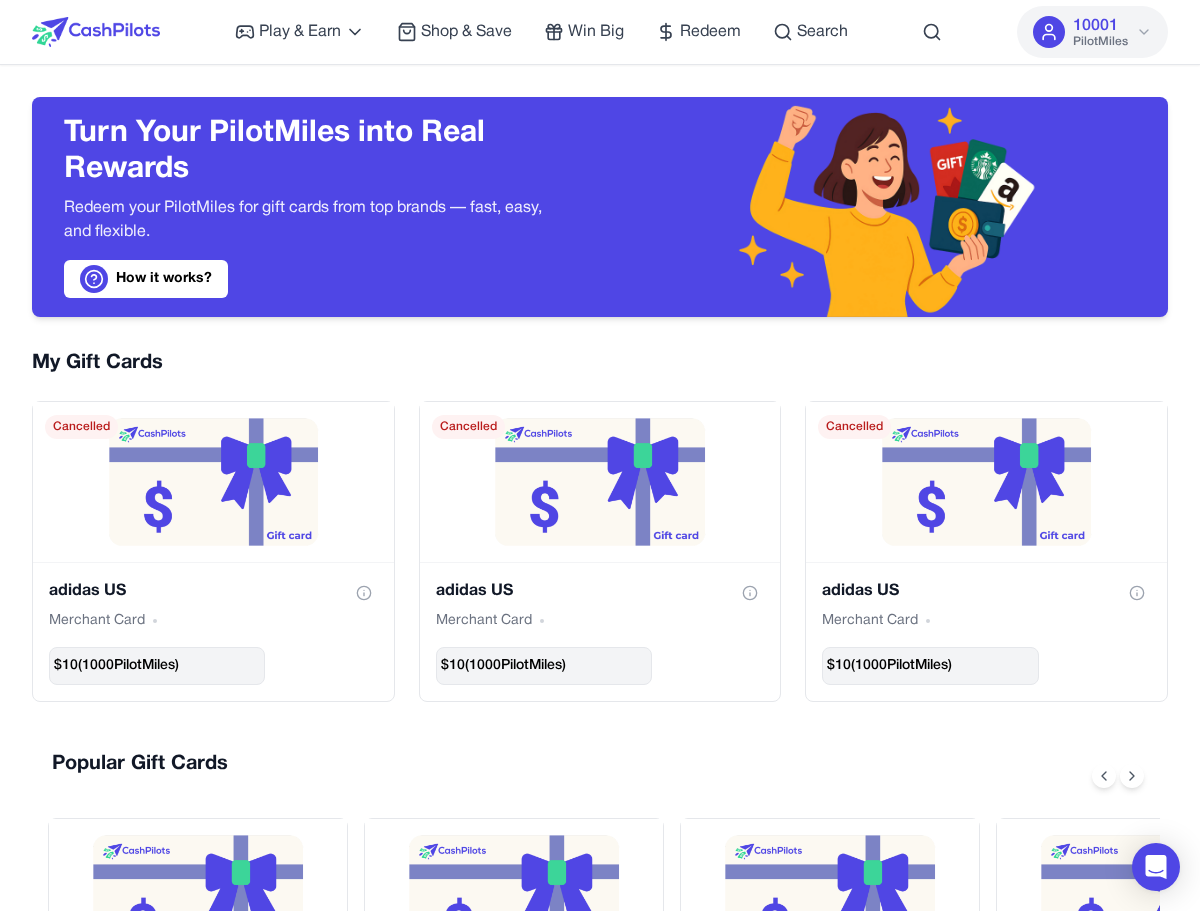click at bounding box center (96, 32) 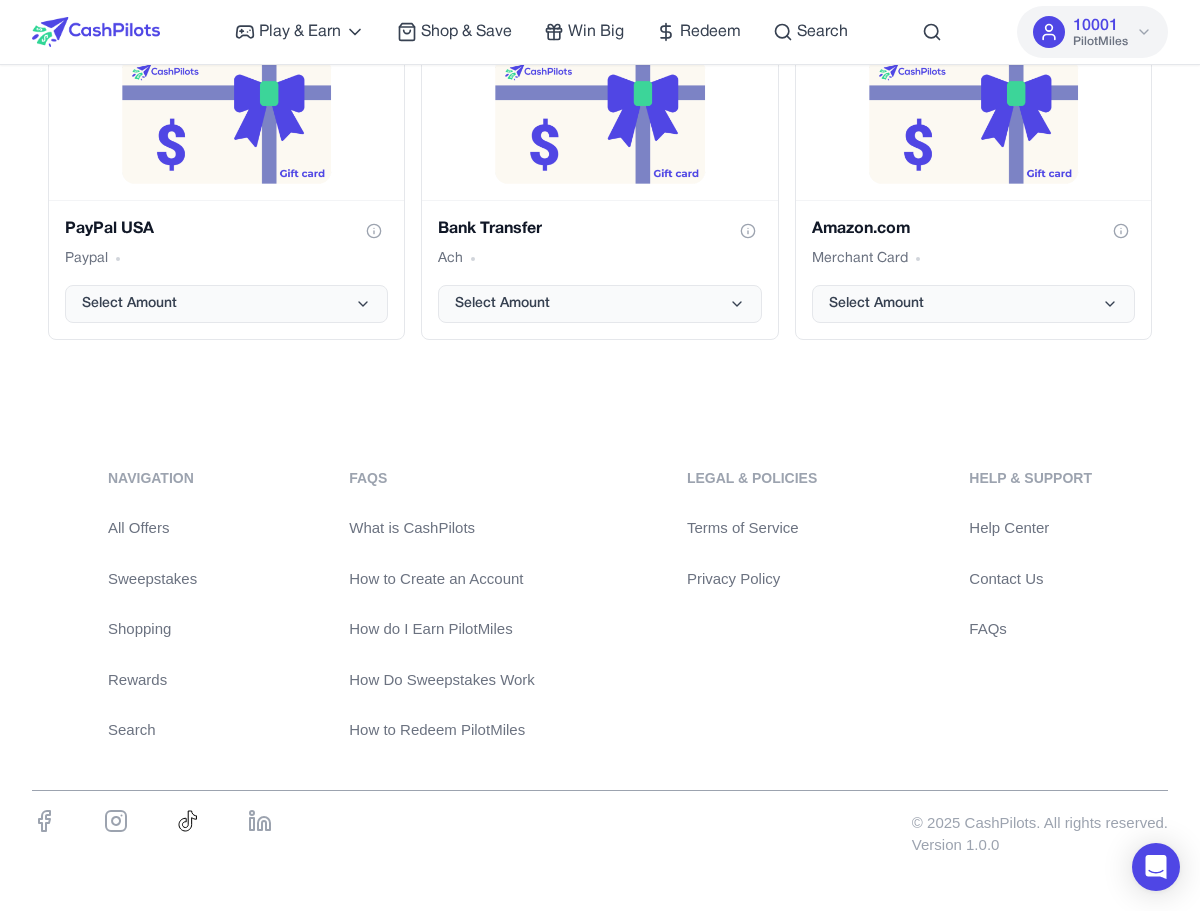 scroll, scrollTop: 4144, scrollLeft: 0, axis: vertical 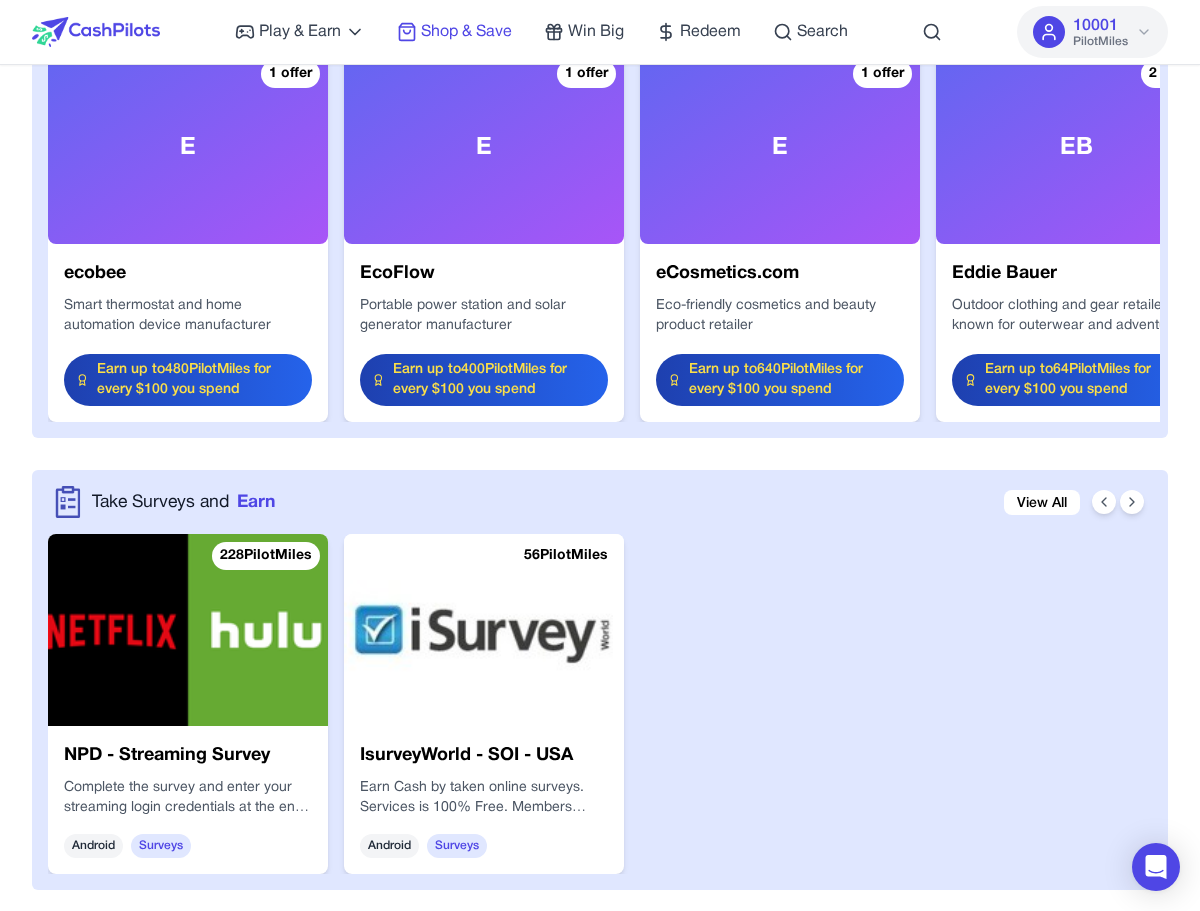 click on "Shop & Save" at bounding box center [466, 32] 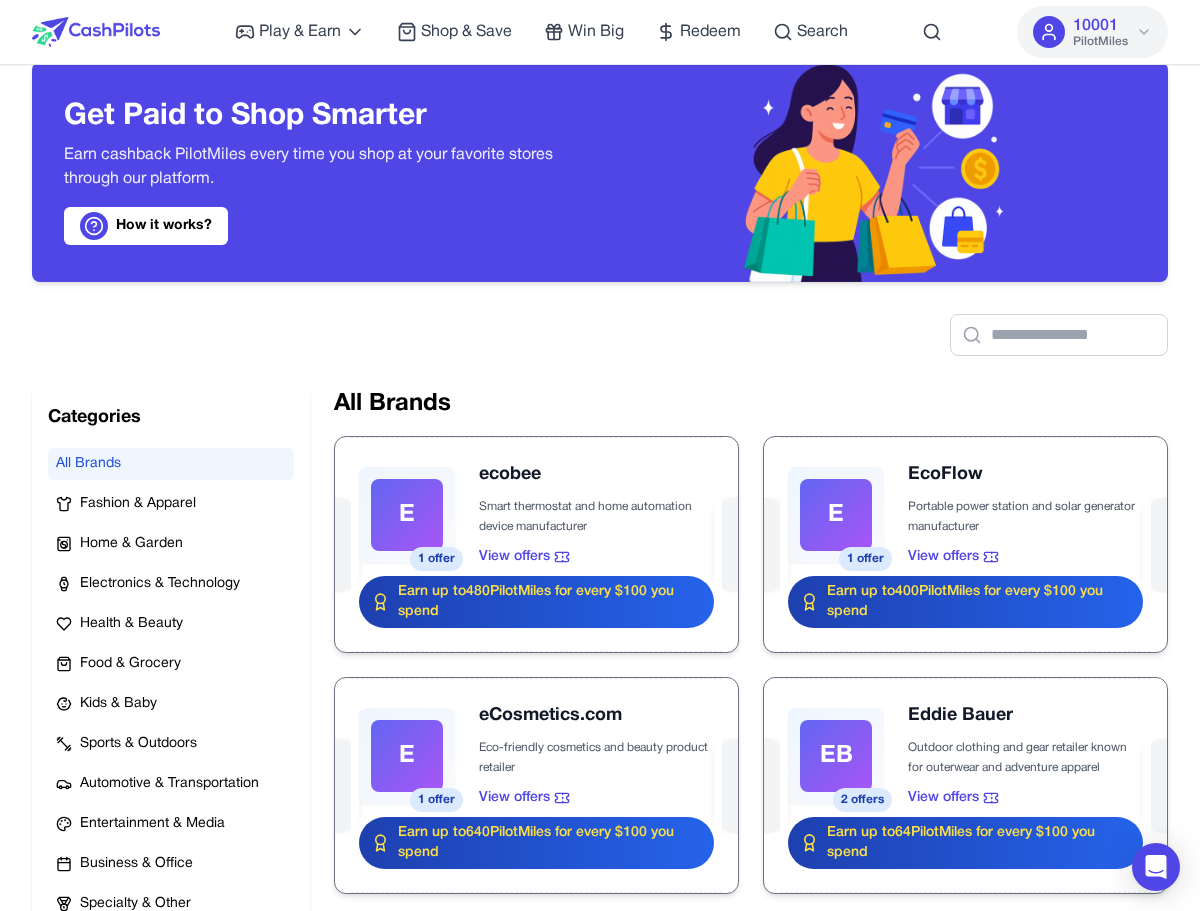 scroll, scrollTop: 0, scrollLeft: 0, axis: both 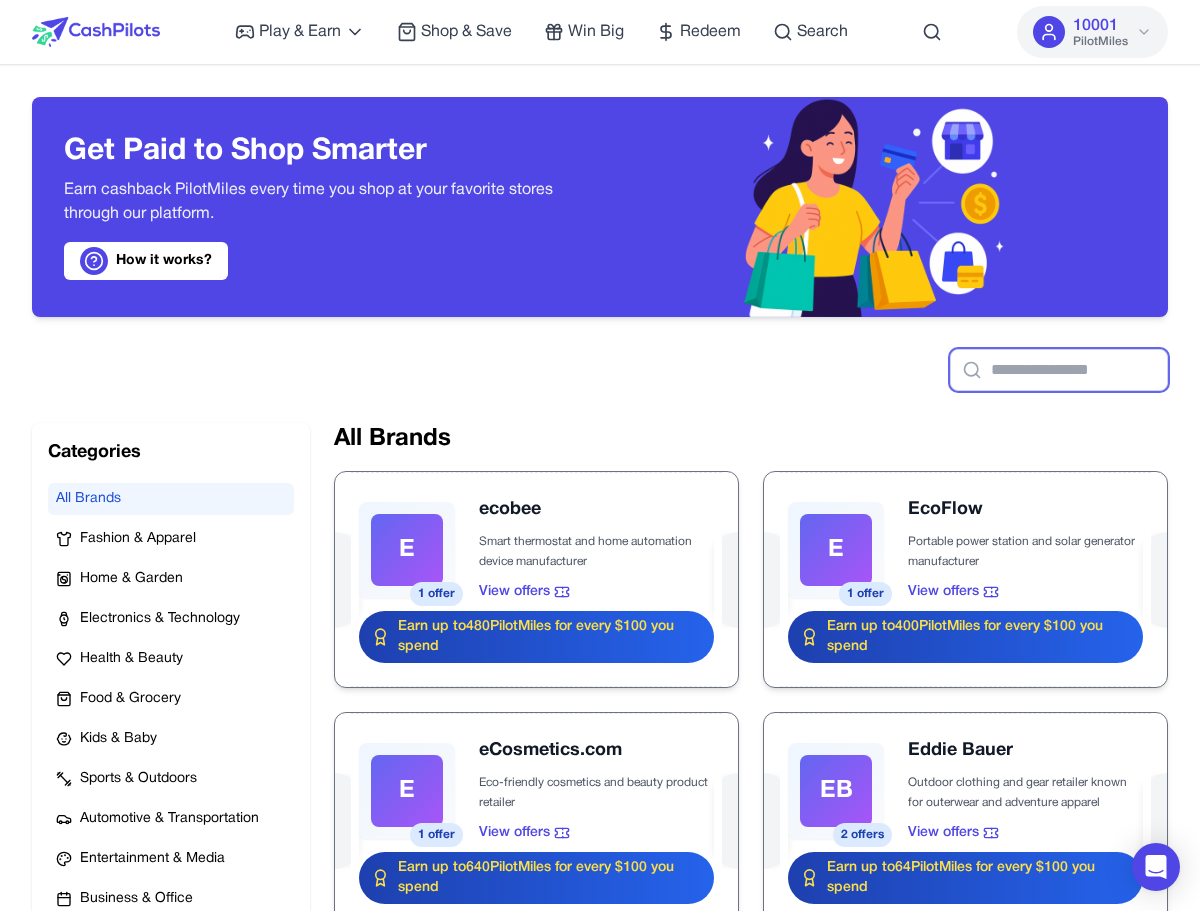 click at bounding box center [1059, 370] 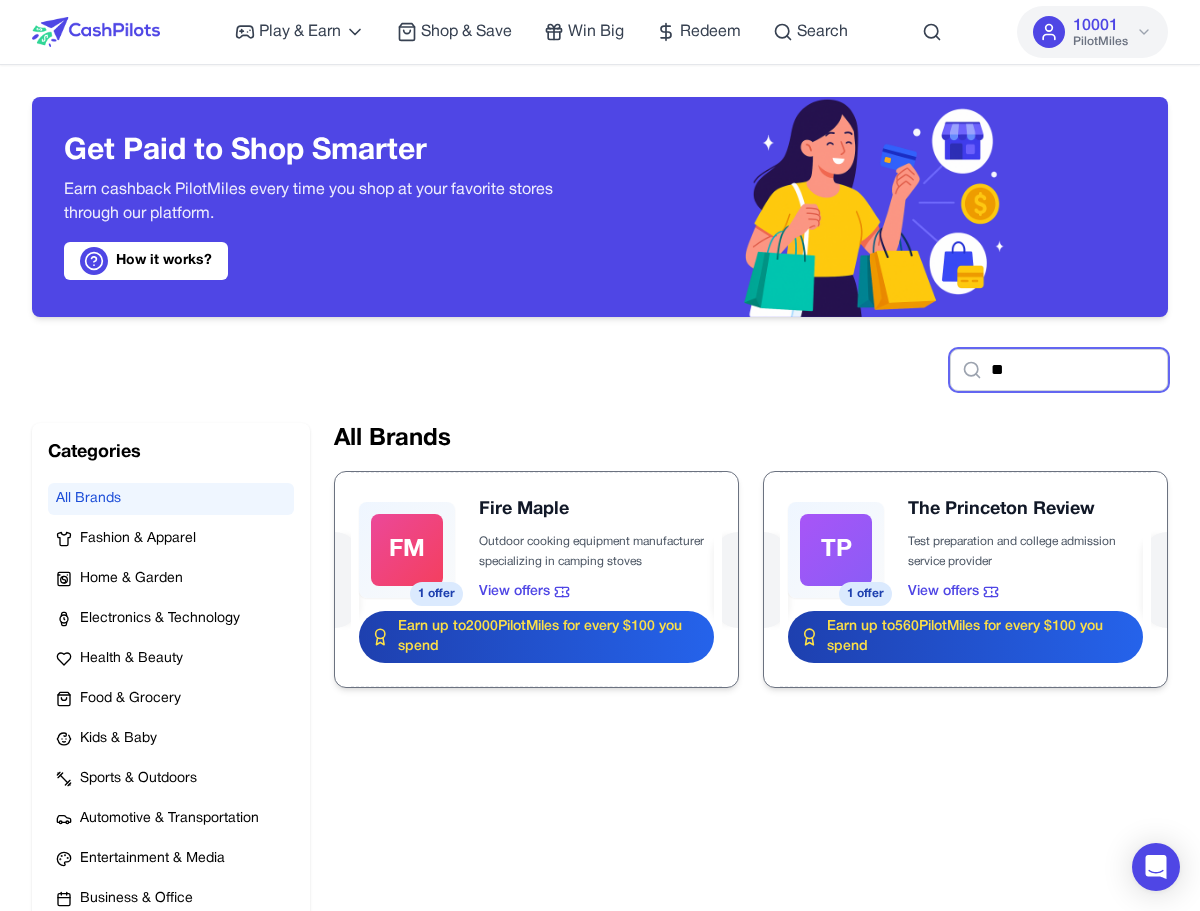 type on "*" 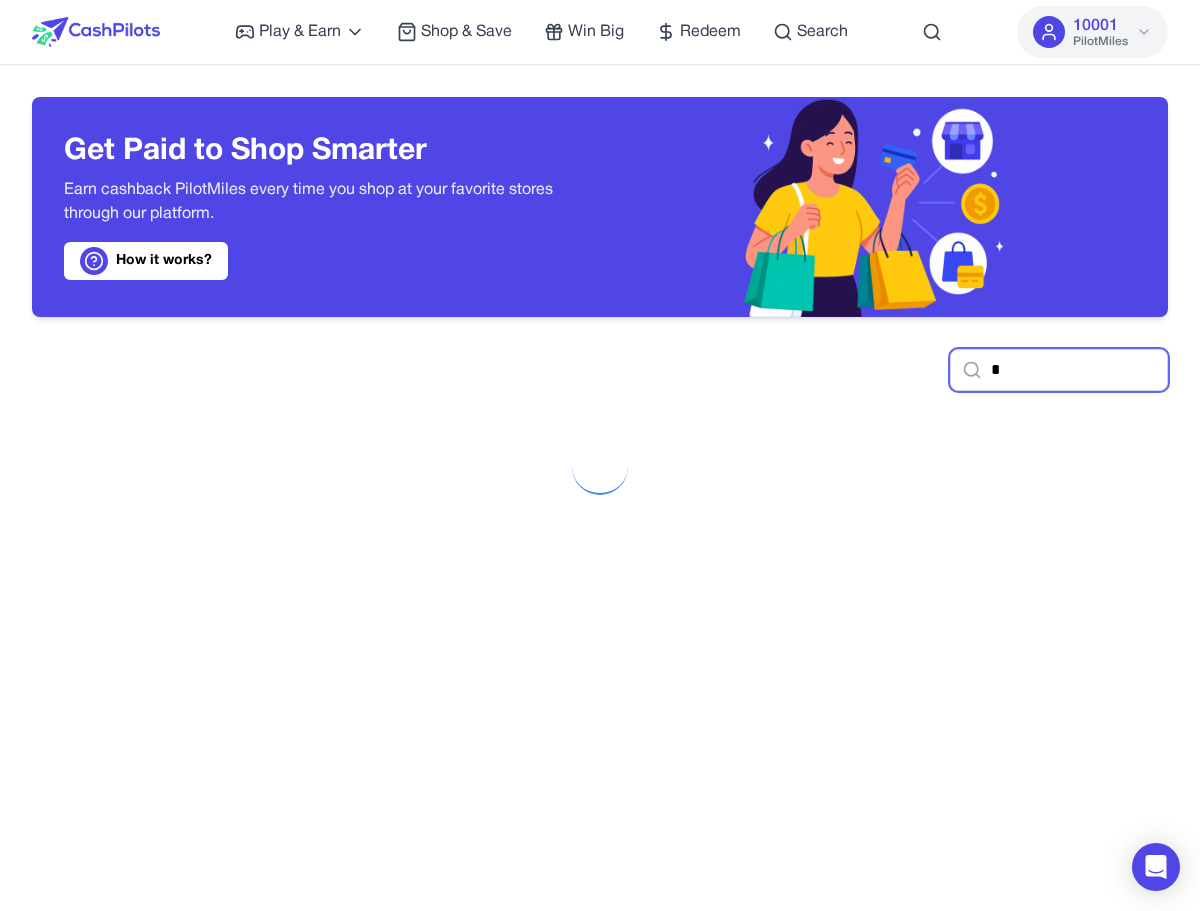 type 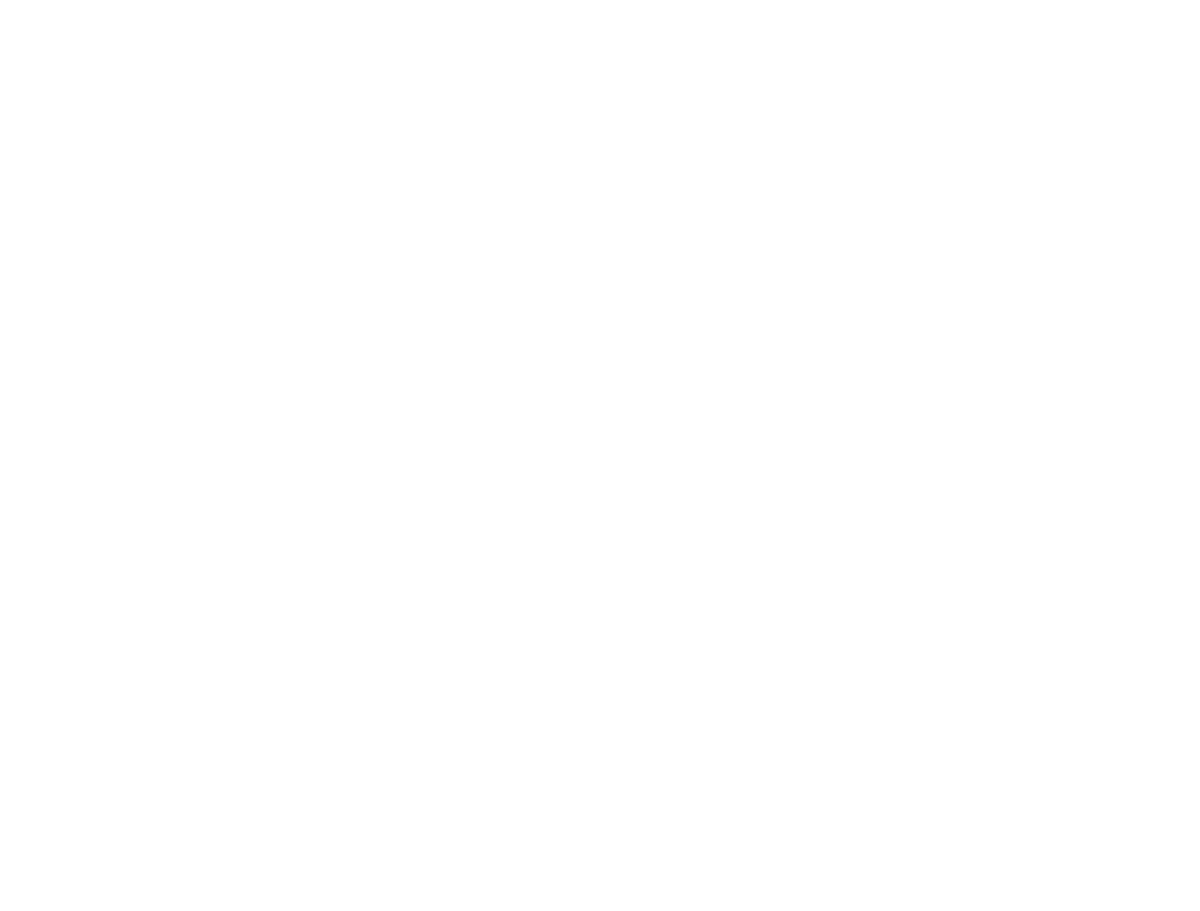 scroll, scrollTop: 0, scrollLeft: 0, axis: both 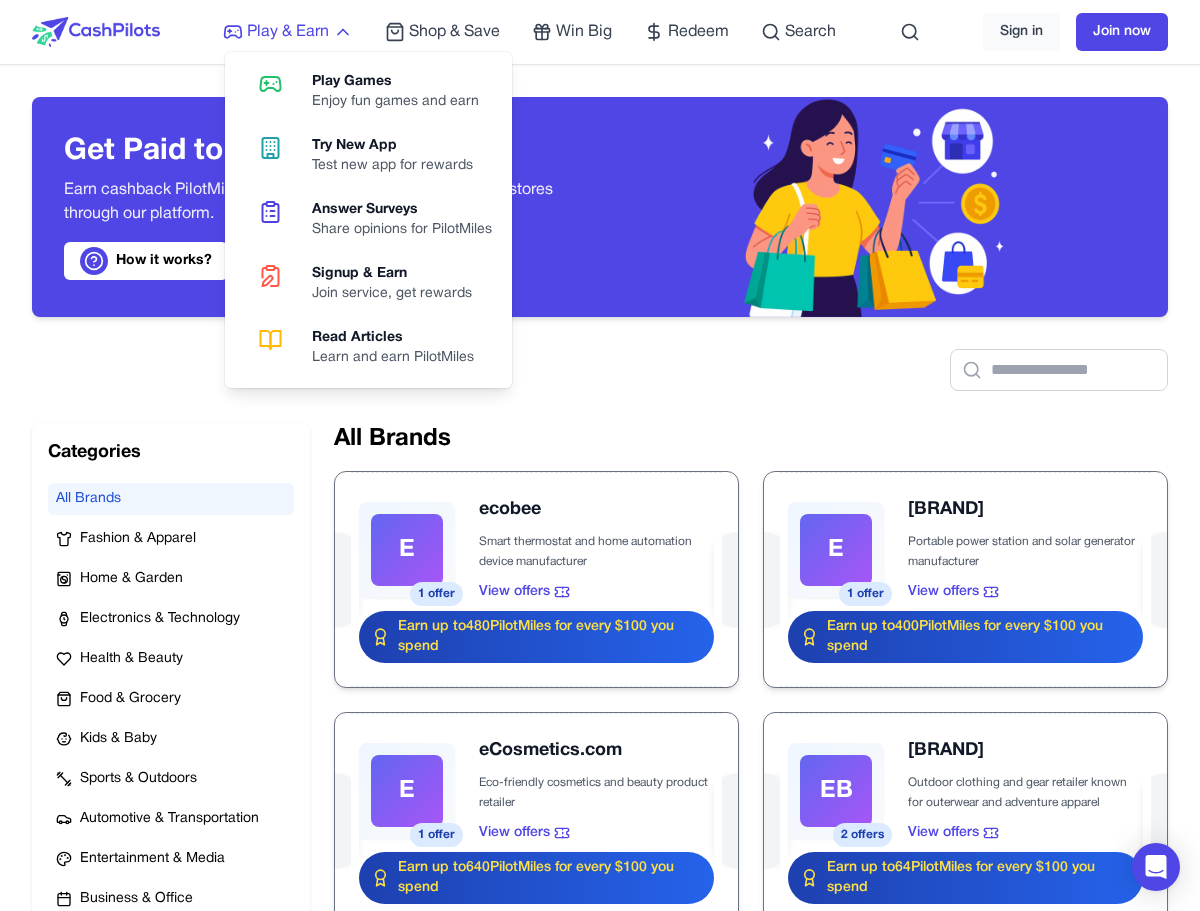 click on "Play & Earn" at bounding box center [288, 32] 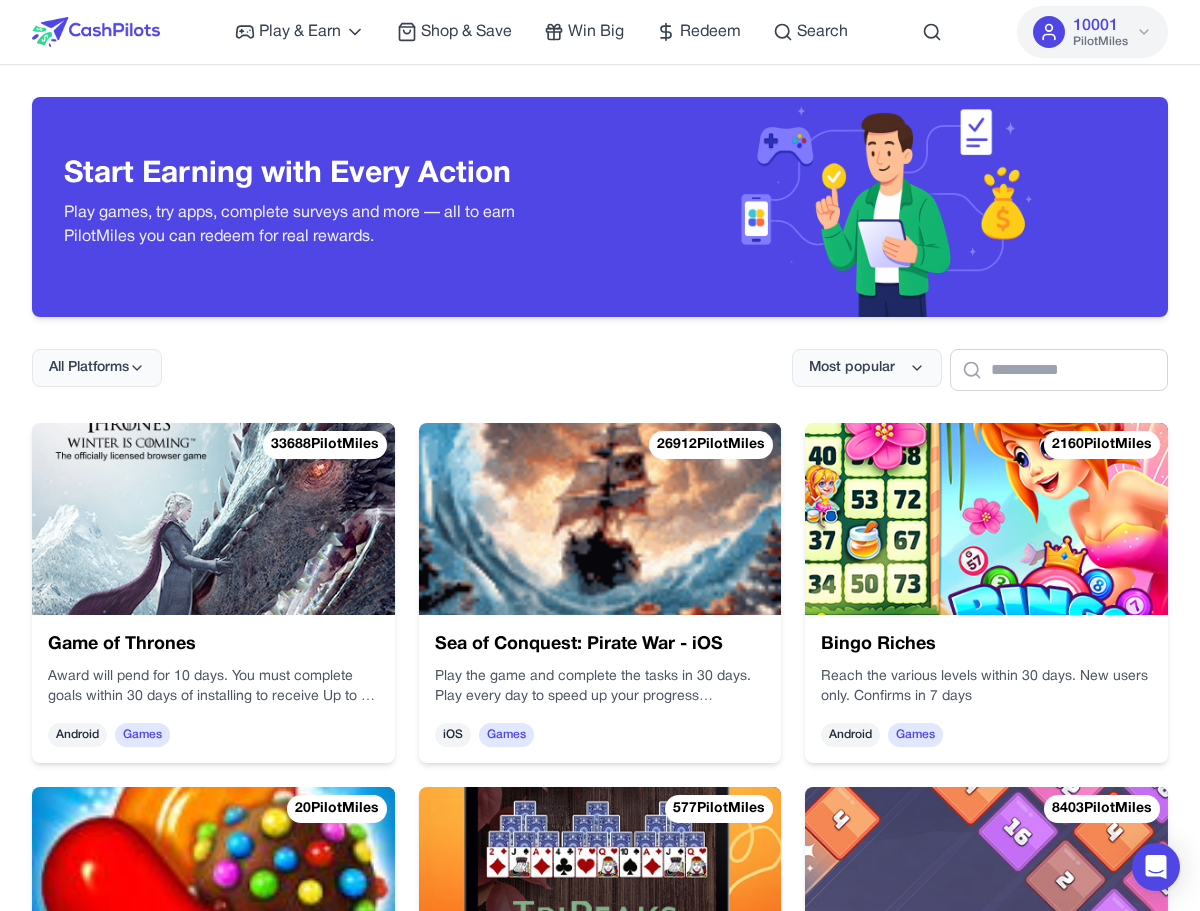 click at bounding box center (96, 32) 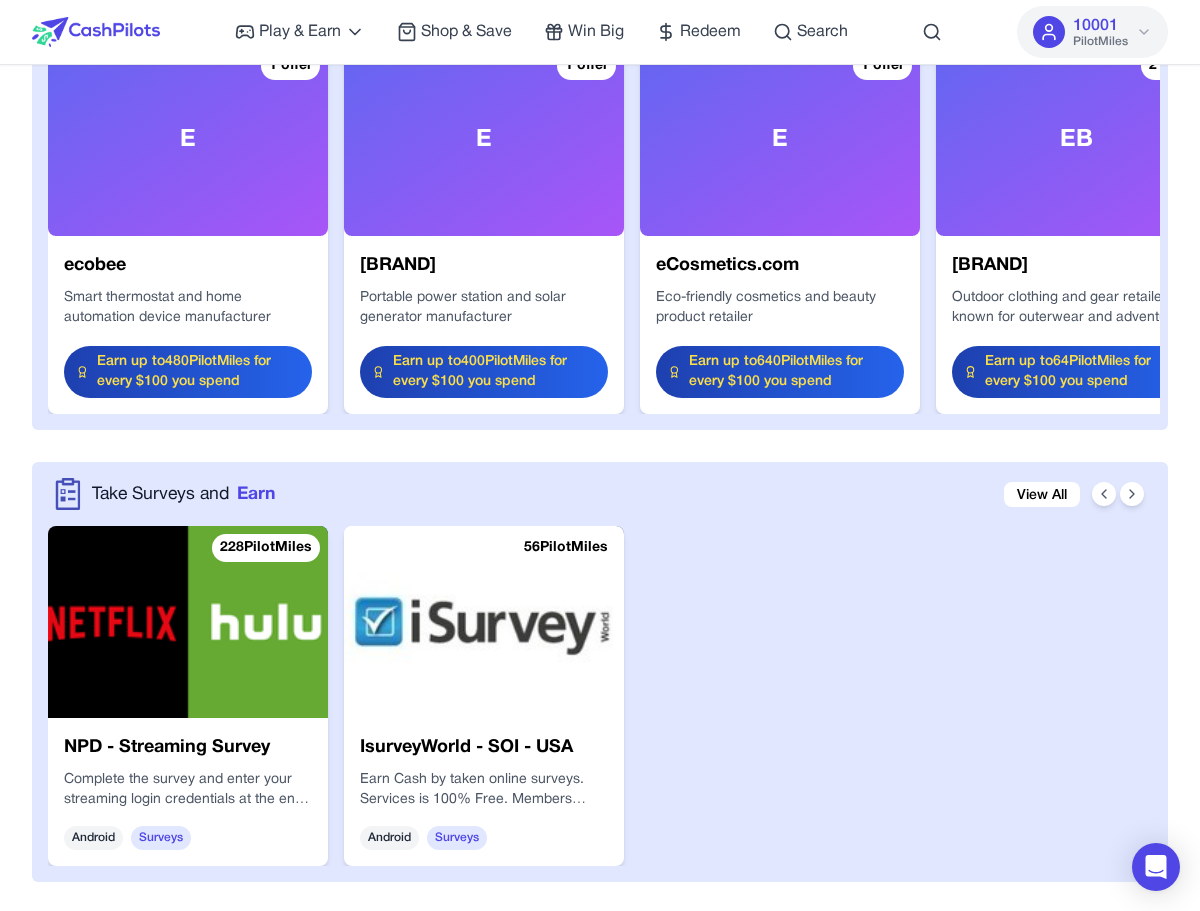 scroll, scrollTop: 2300, scrollLeft: 0, axis: vertical 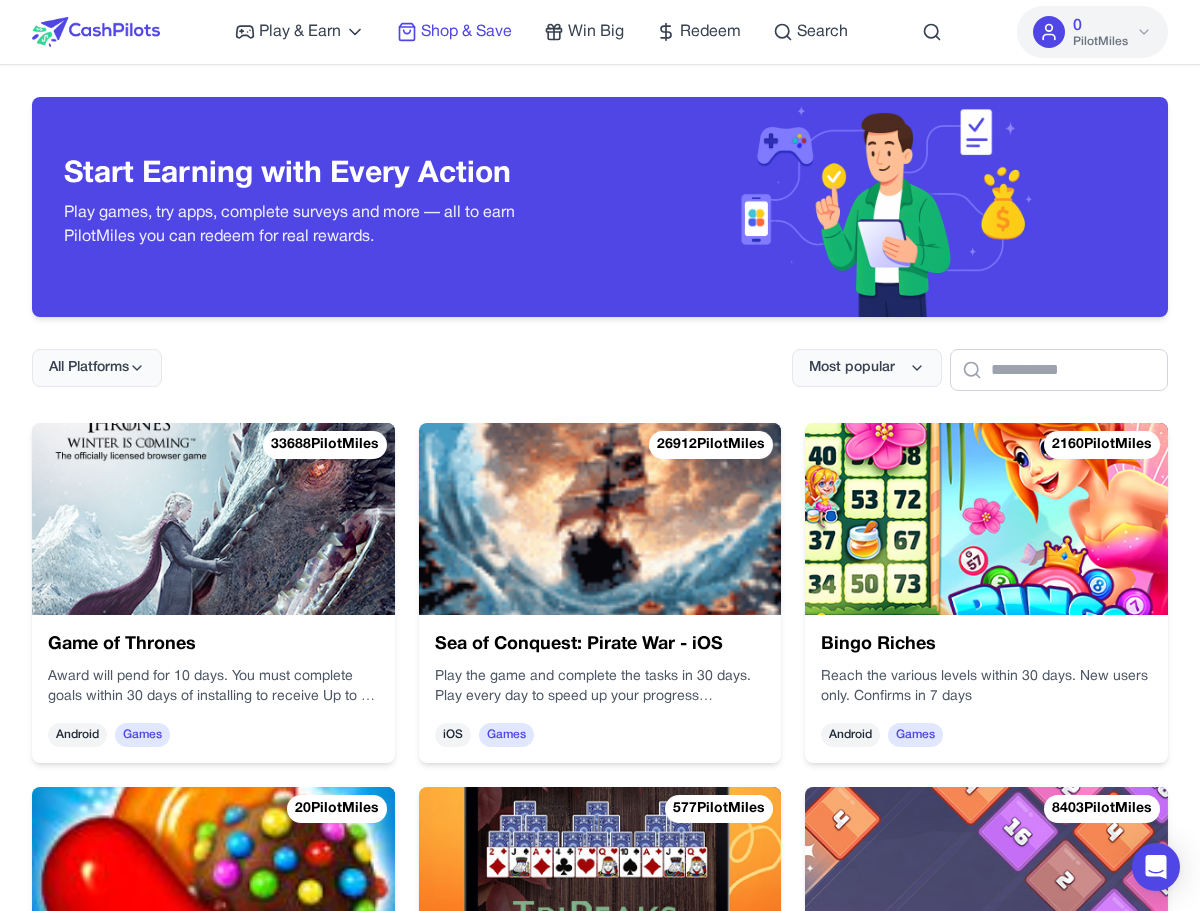 click on "Shop & Save" at bounding box center [466, 32] 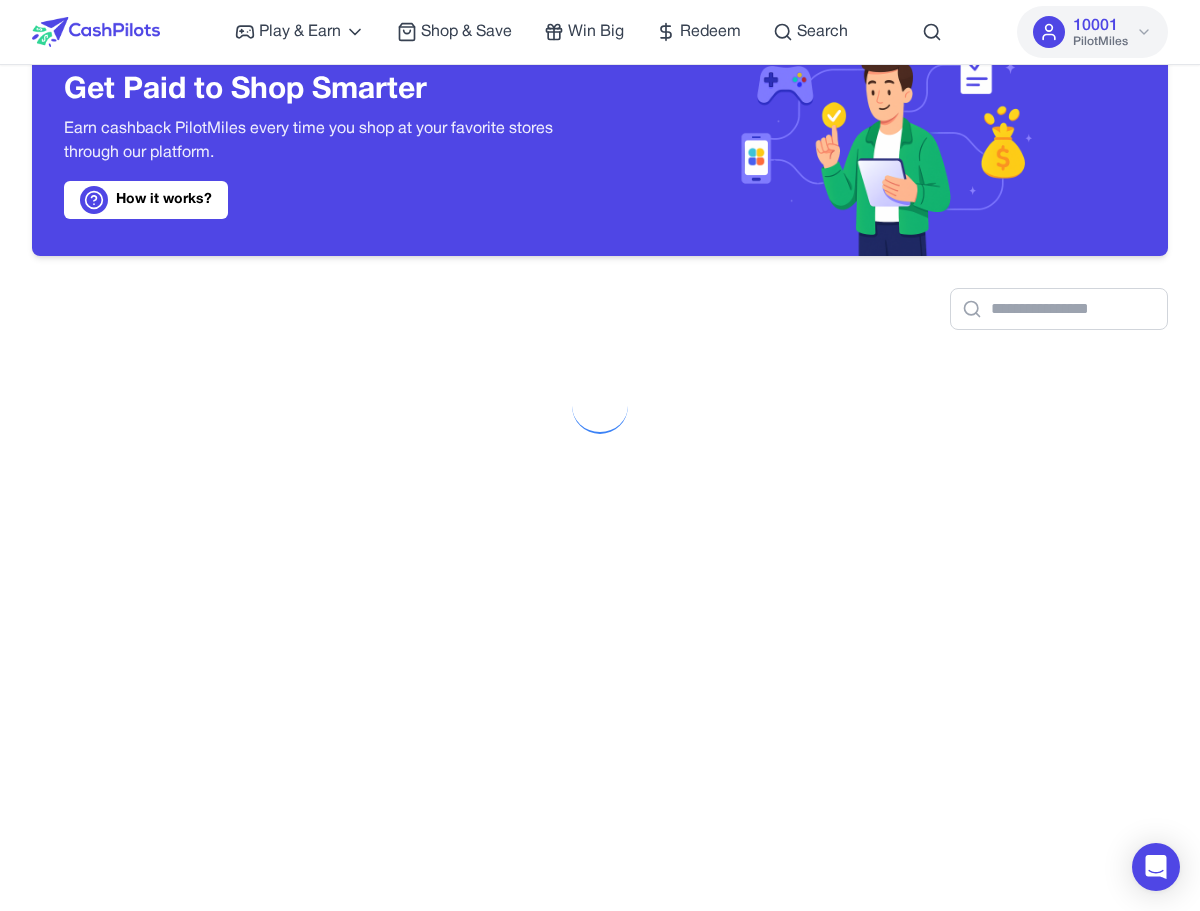 scroll, scrollTop: 62, scrollLeft: 0, axis: vertical 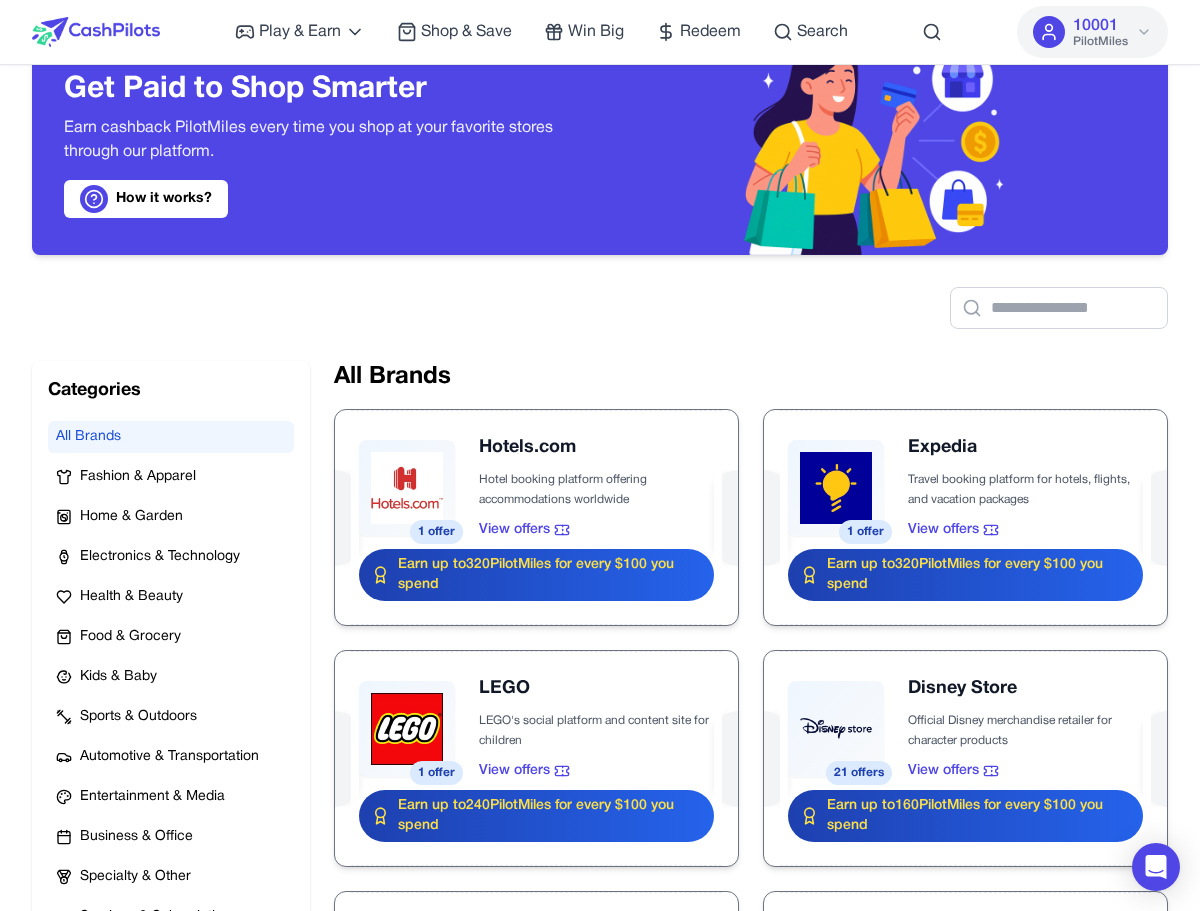 click at bounding box center (96, 32) 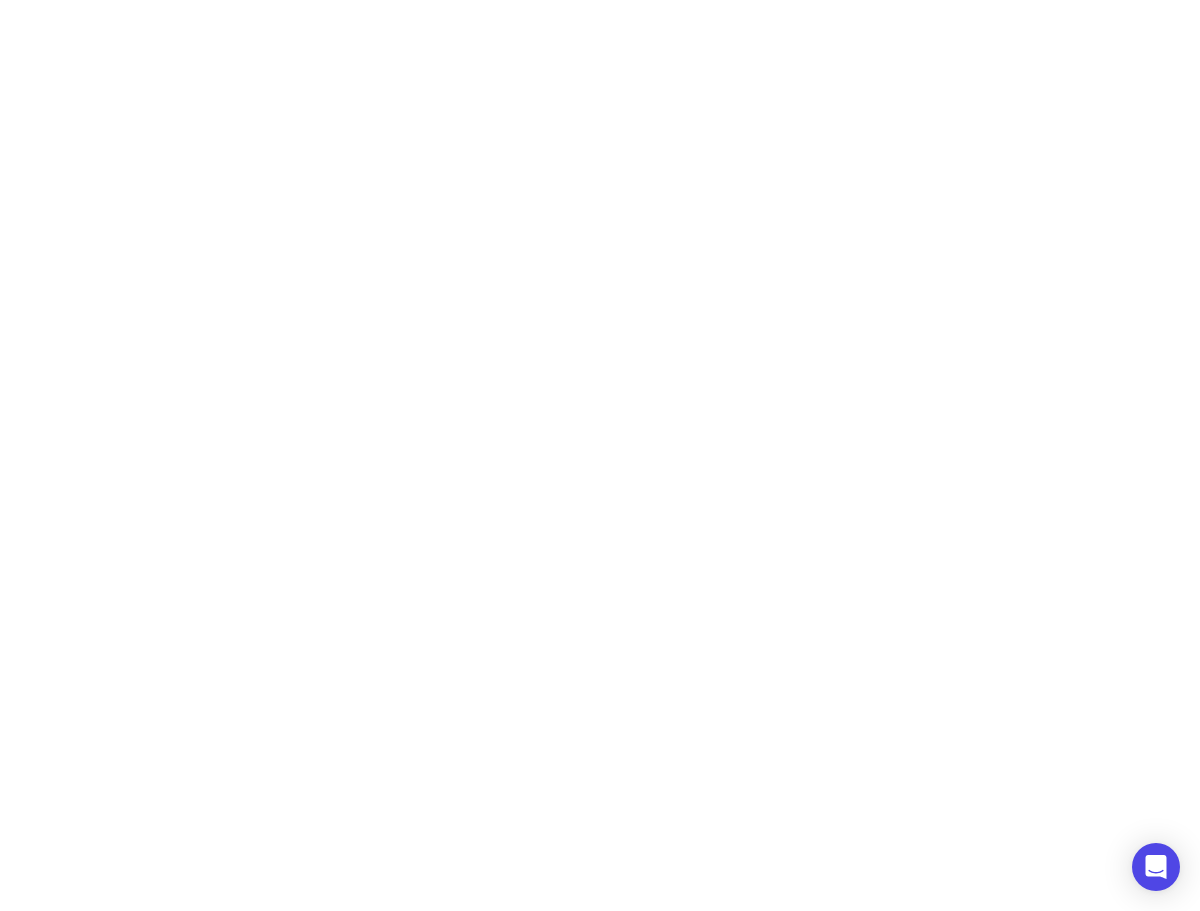 scroll, scrollTop: 0, scrollLeft: 0, axis: both 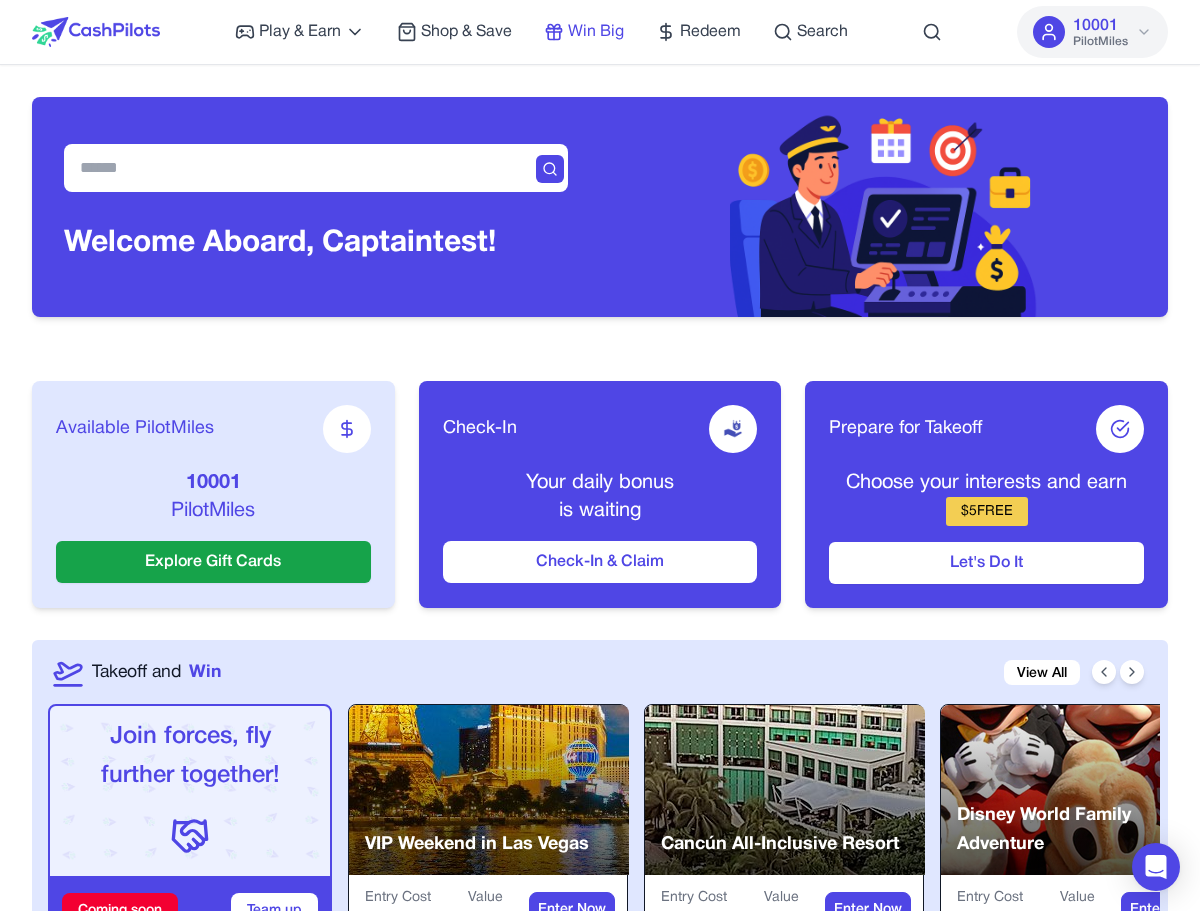 click on "Win Big" at bounding box center (596, 32) 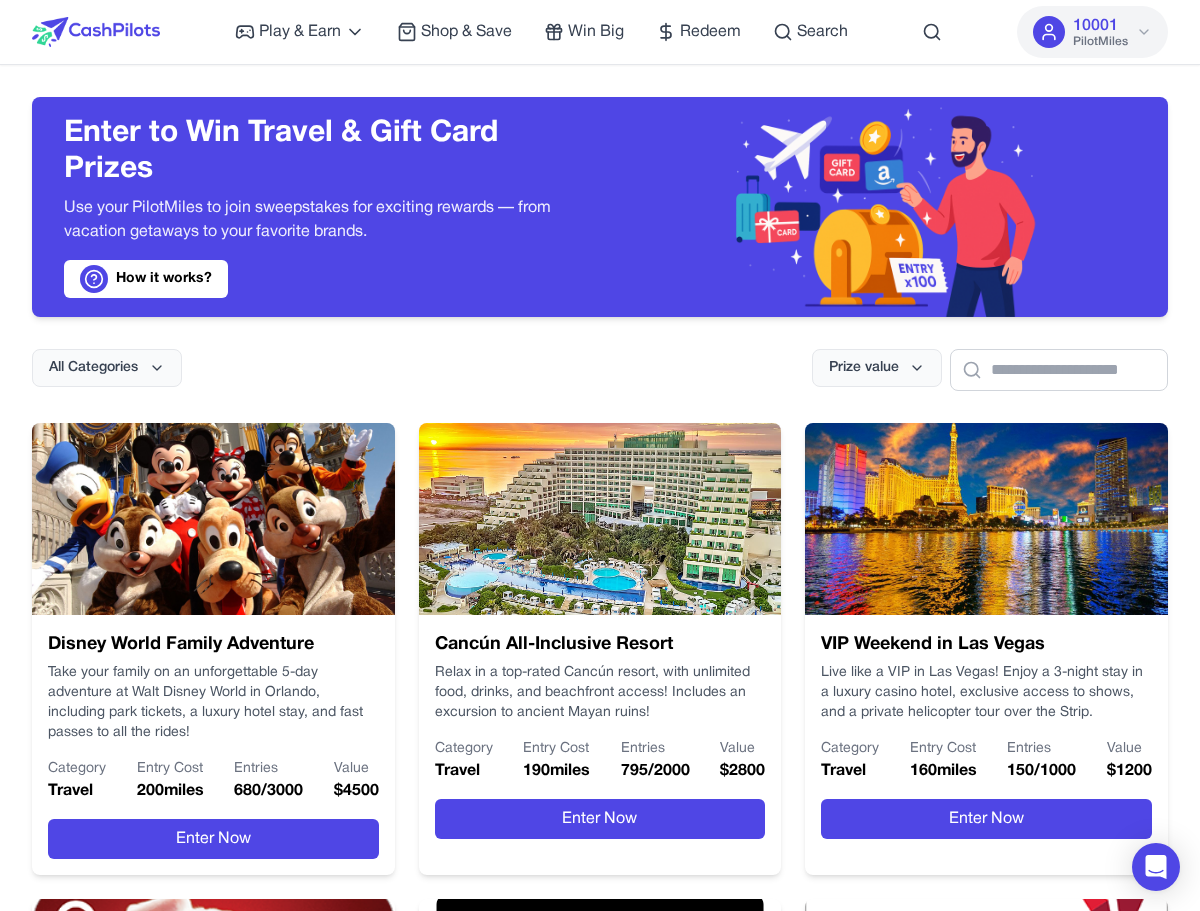 click at bounding box center (96, 32) 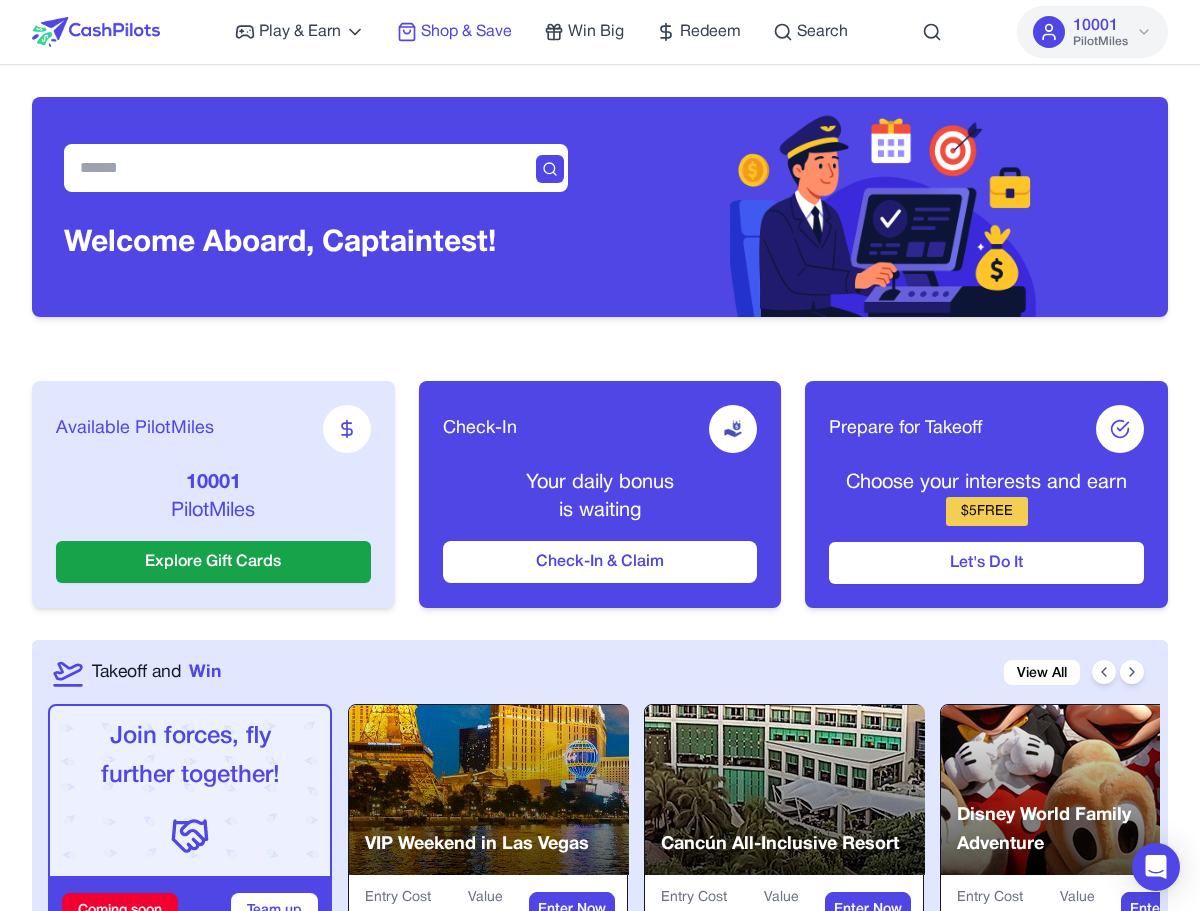 click on "Shop & Save" at bounding box center (466, 32) 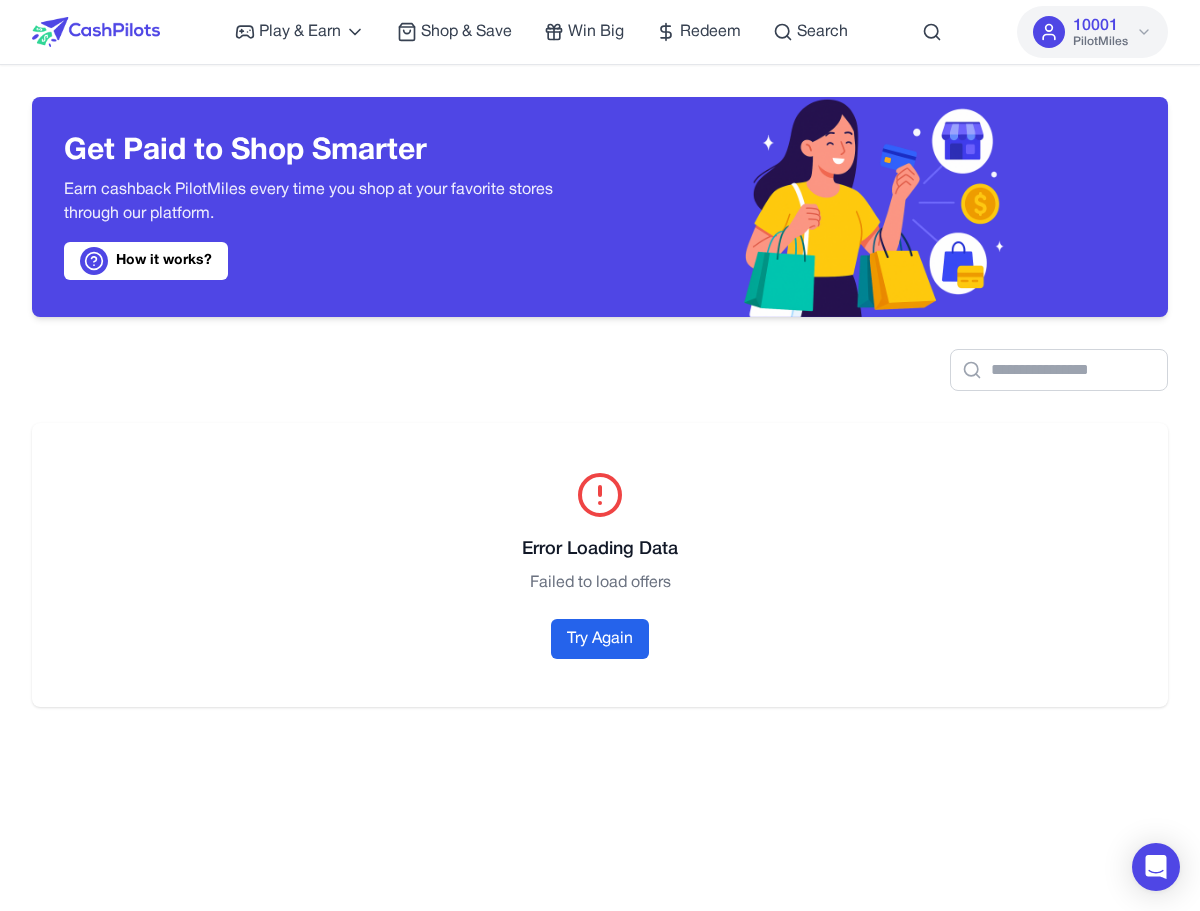 click at bounding box center [96, 32] 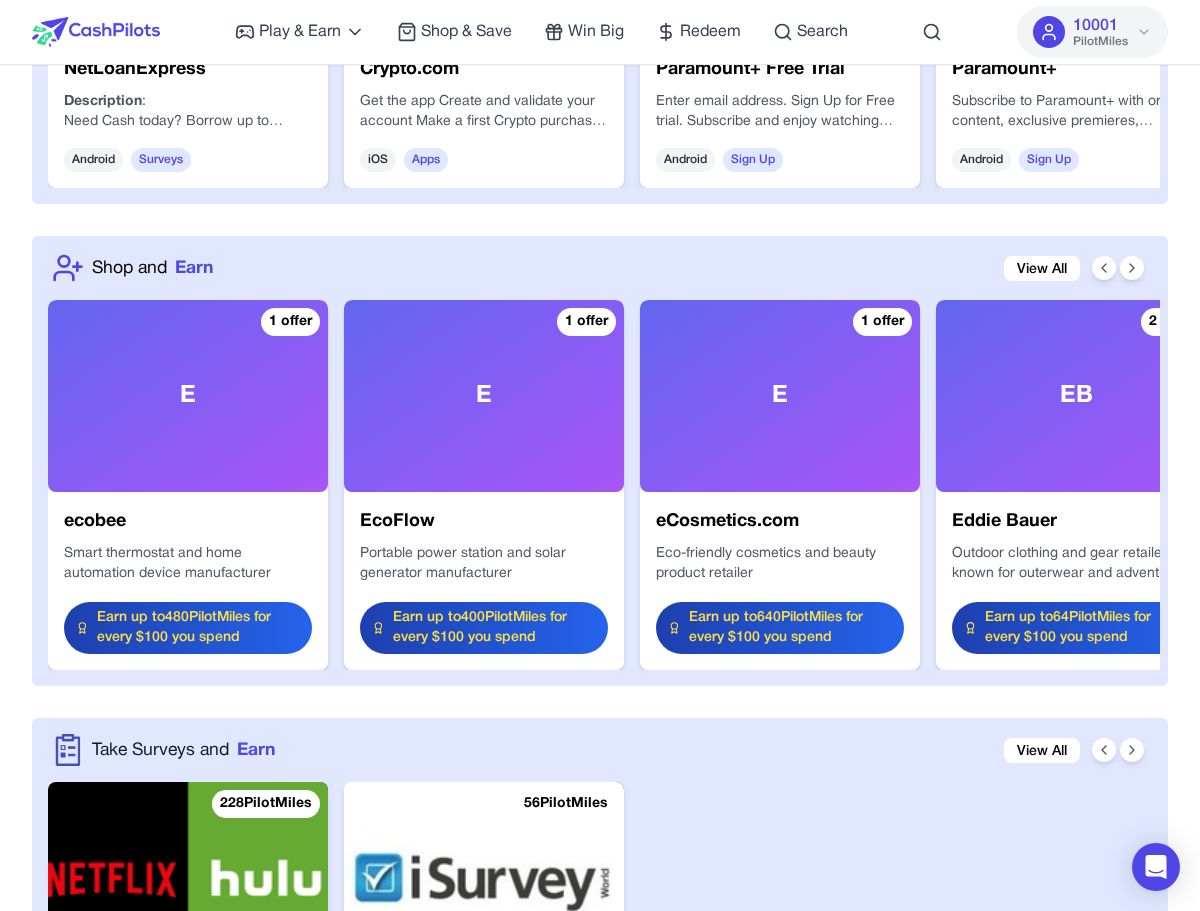 scroll, scrollTop: 2115, scrollLeft: 0, axis: vertical 